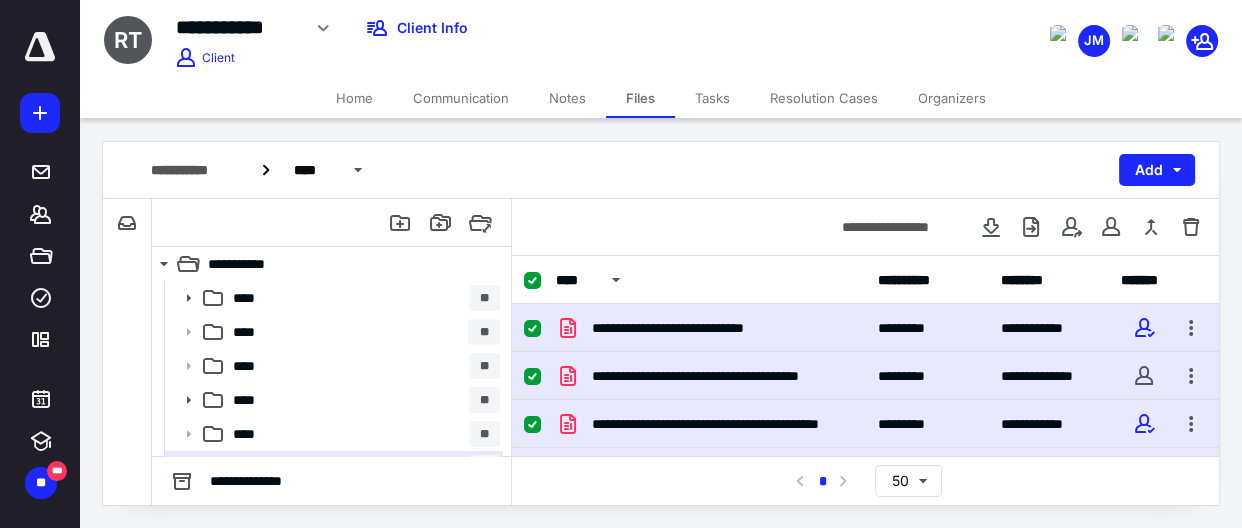scroll, scrollTop: 0, scrollLeft: 0, axis: both 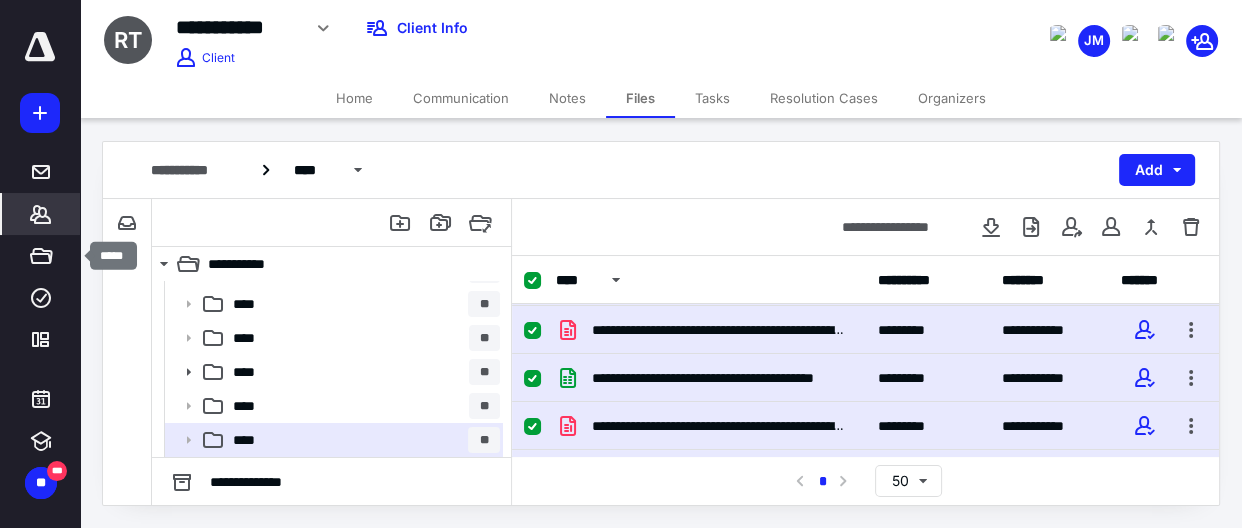 click 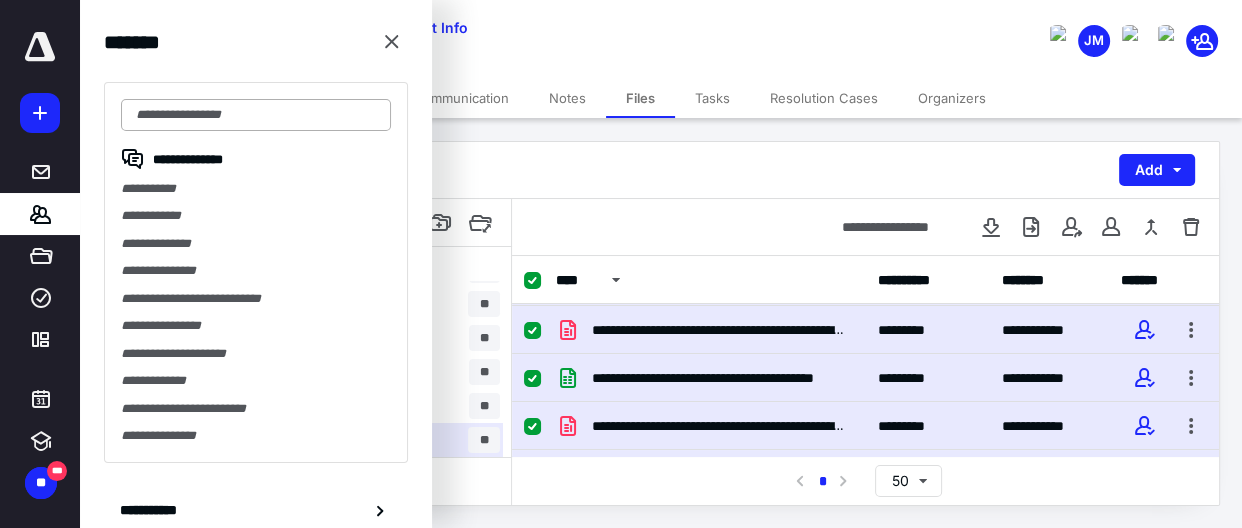 click at bounding box center [256, 115] 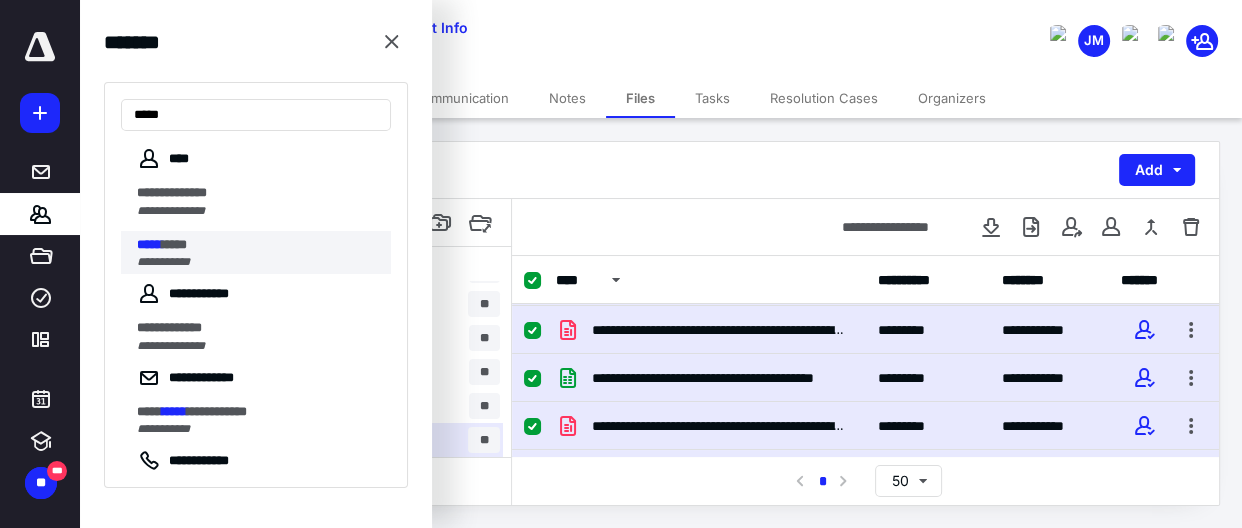 type on "*****" 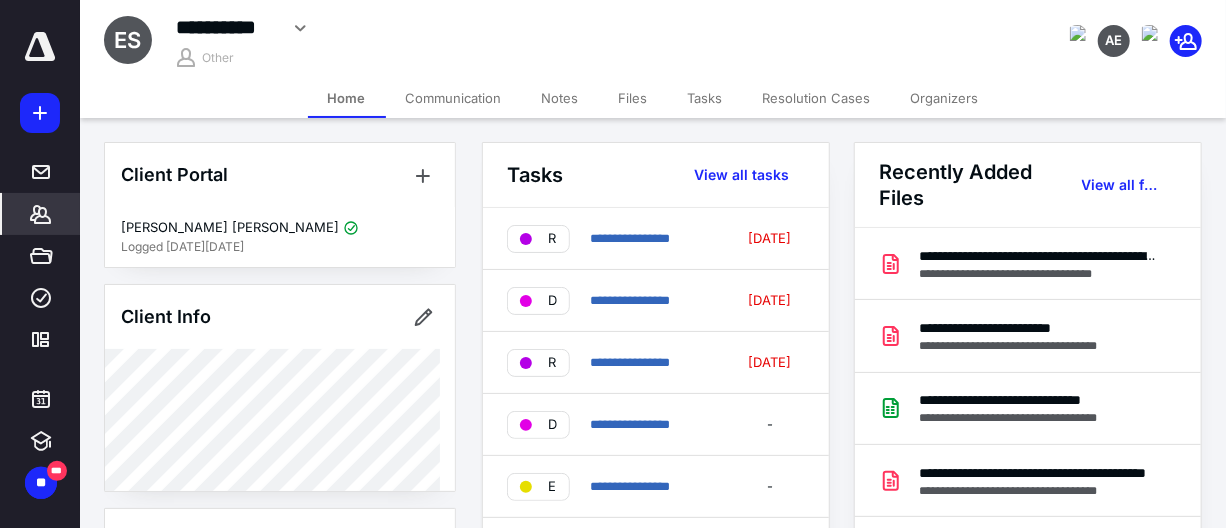 click on "Files" at bounding box center [633, 98] 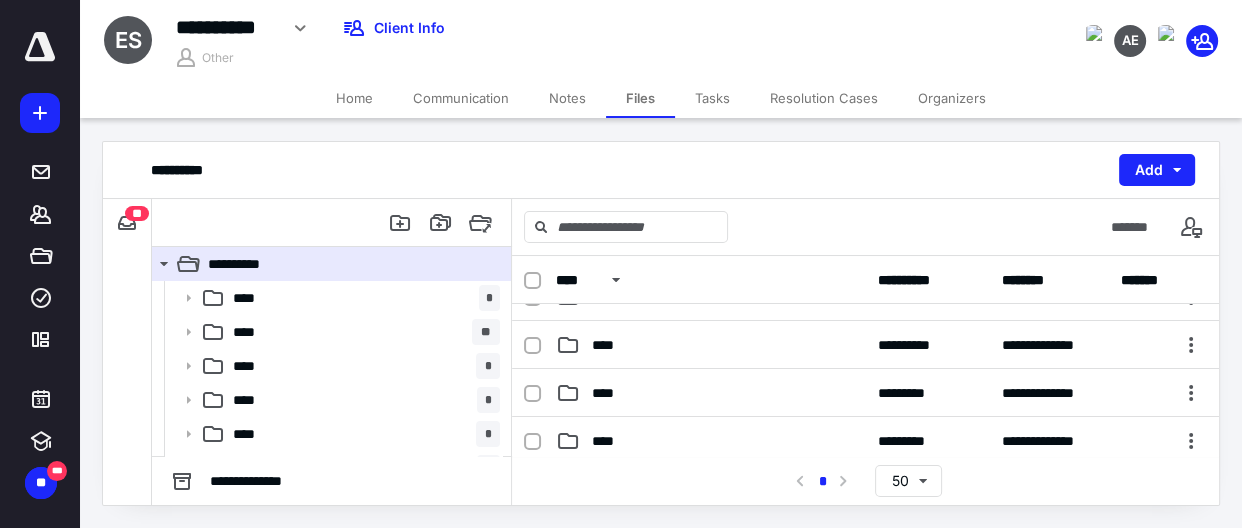 scroll, scrollTop: 0, scrollLeft: 0, axis: both 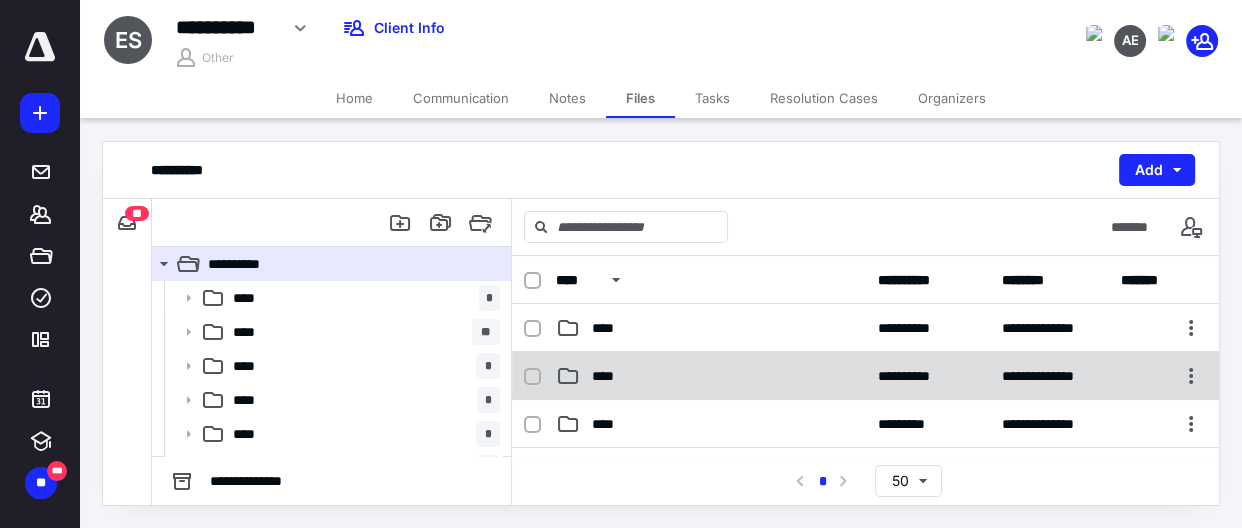 click 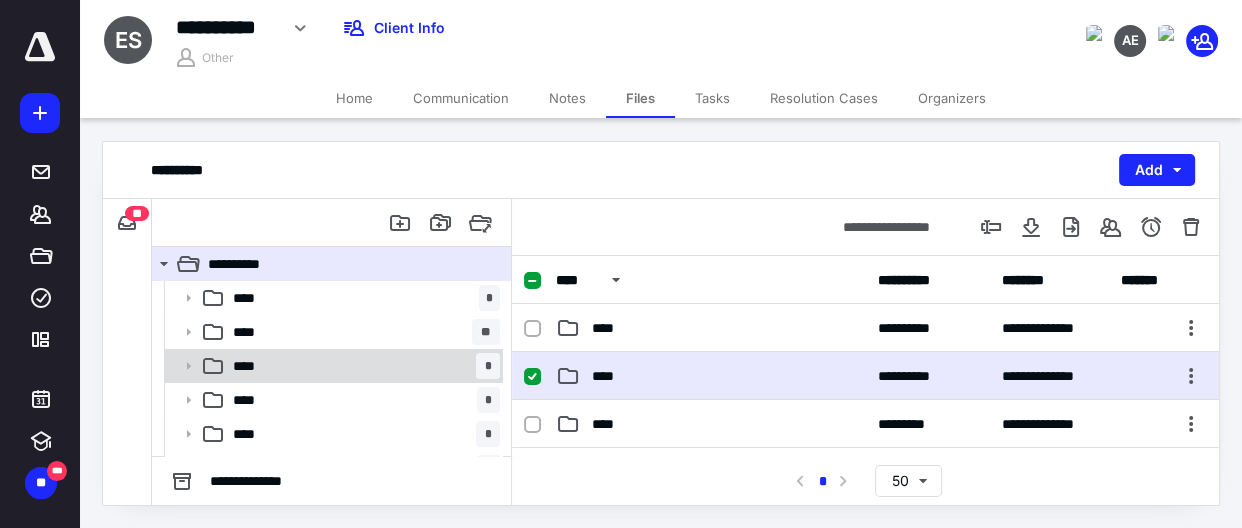 click 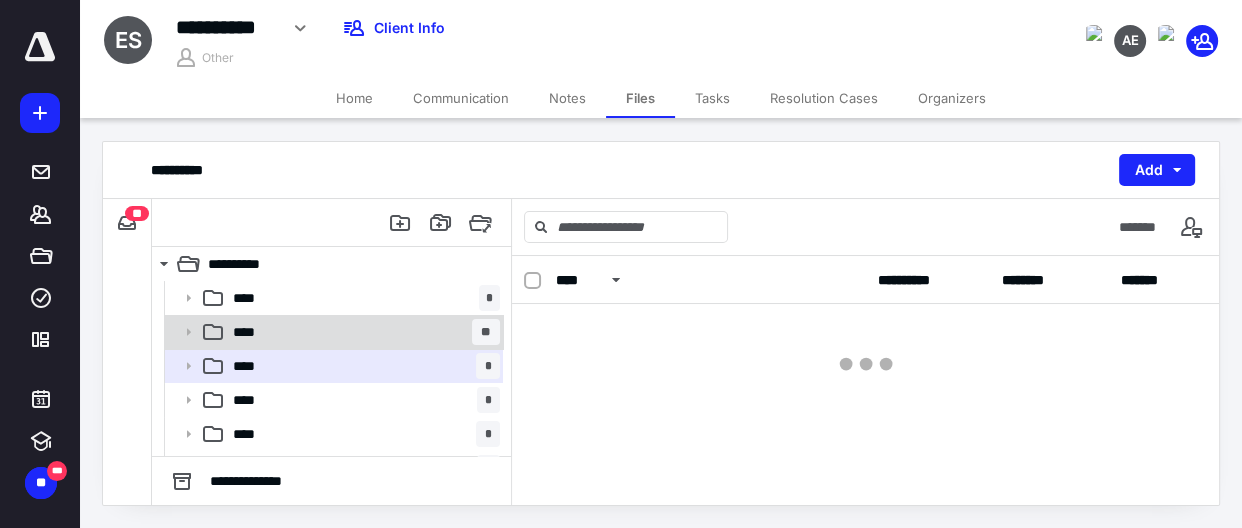 click 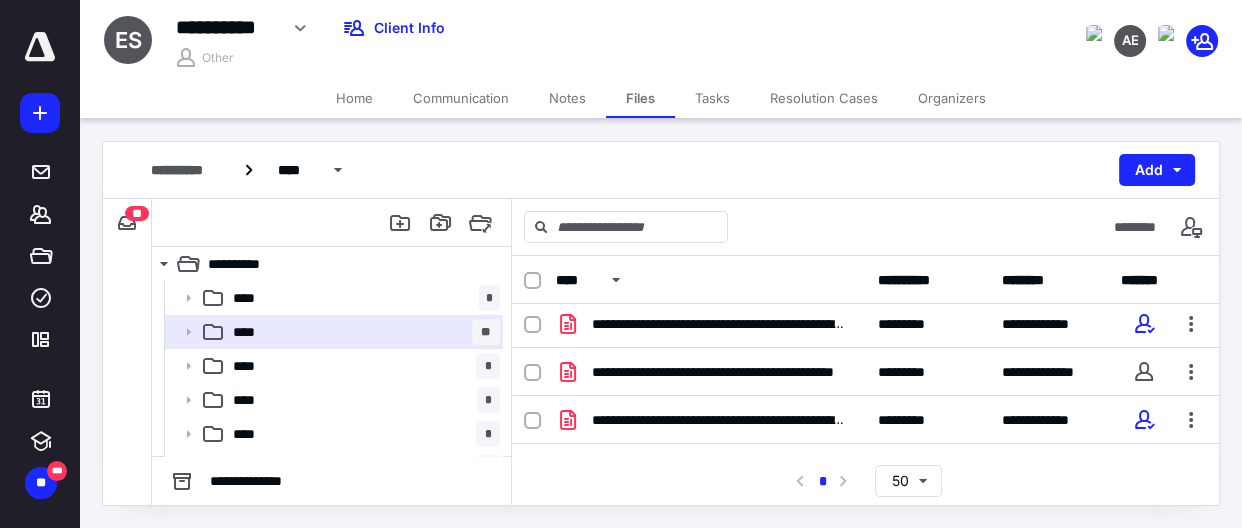 scroll, scrollTop: 0, scrollLeft: 0, axis: both 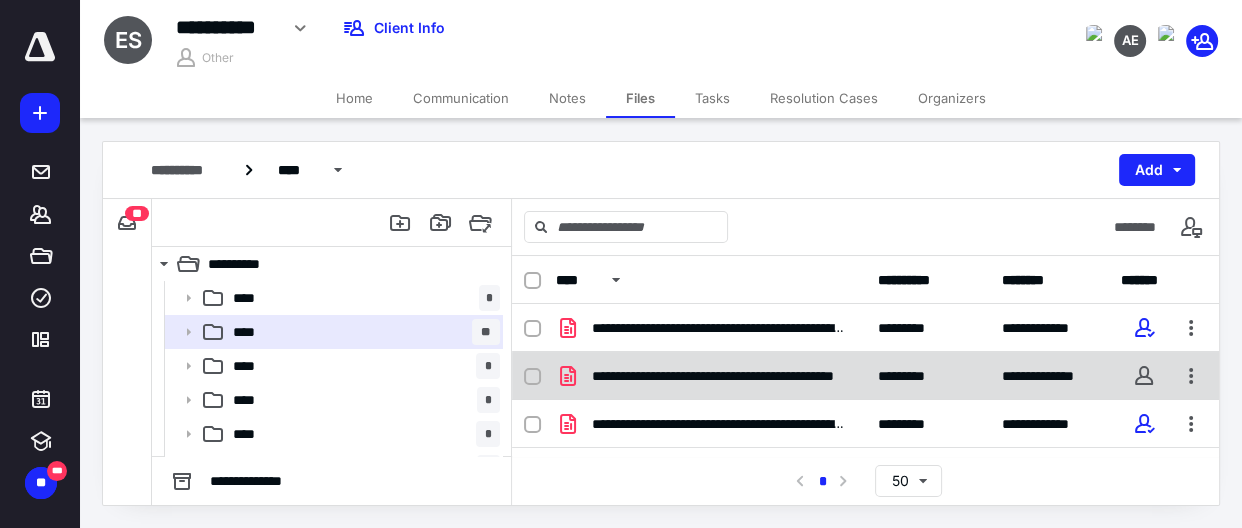 click at bounding box center [532, 377] 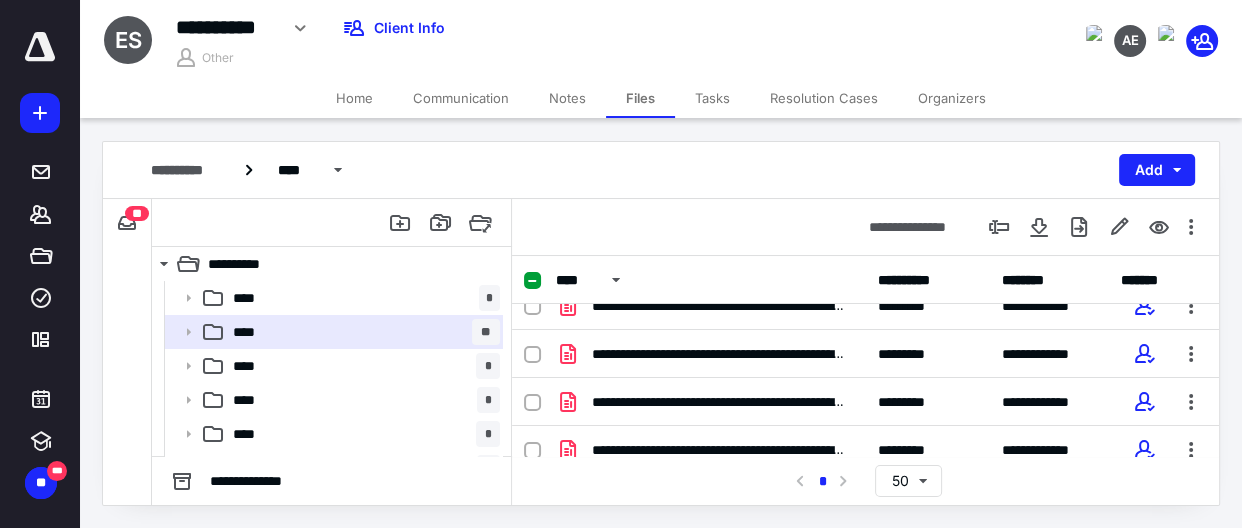 scroll, scrollTop: 565, scrollLeft: 0, axis: vertical 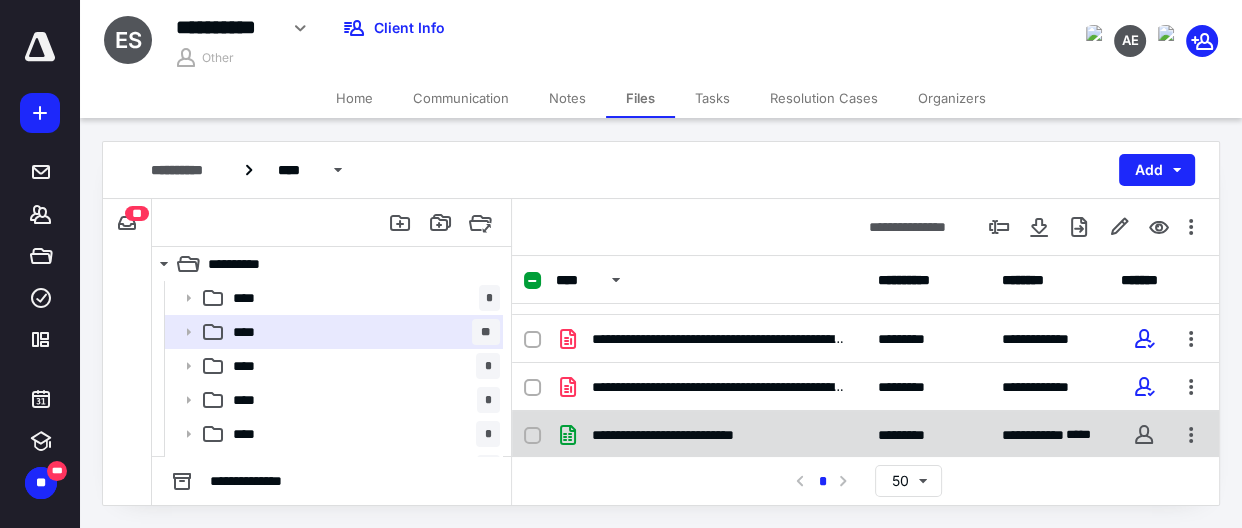 click 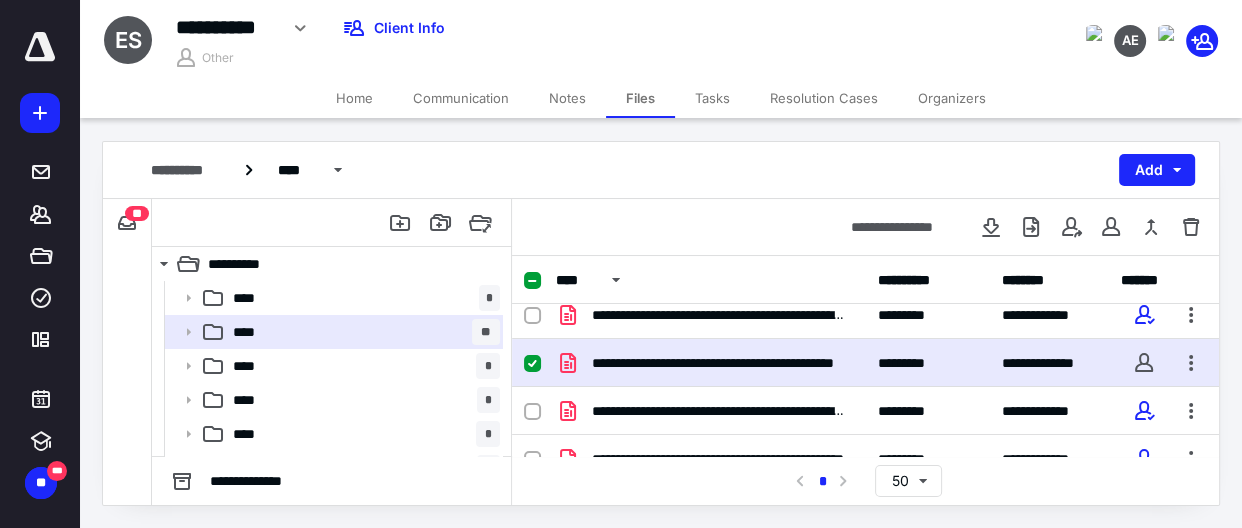 scroll, scrollTop: 0, scrollLeft: 0, axis: both 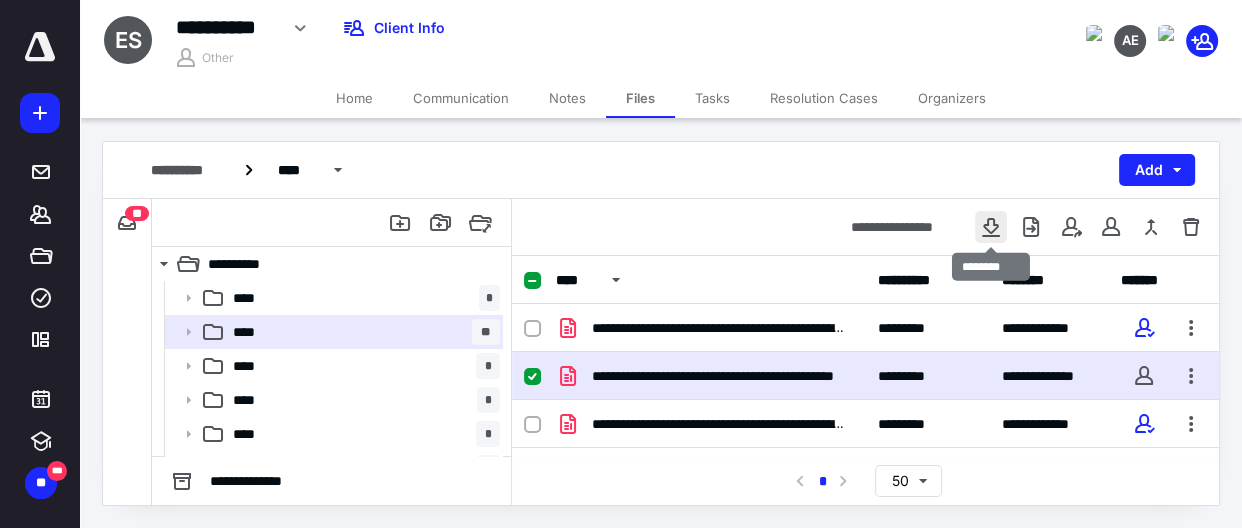 click at bounding box center (991, 227) 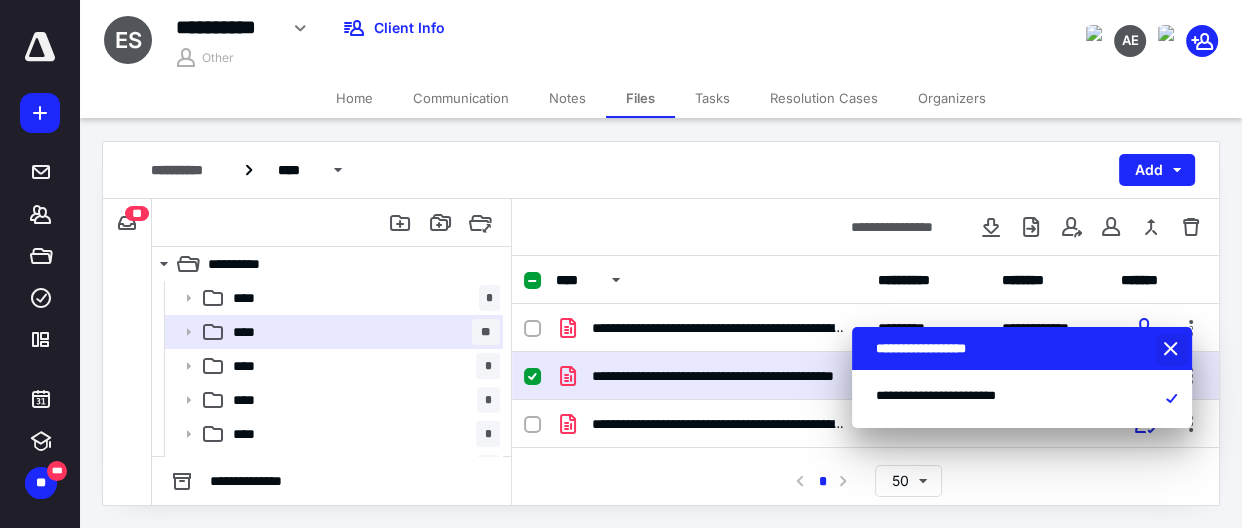 click at bounding box center [1173, 350] 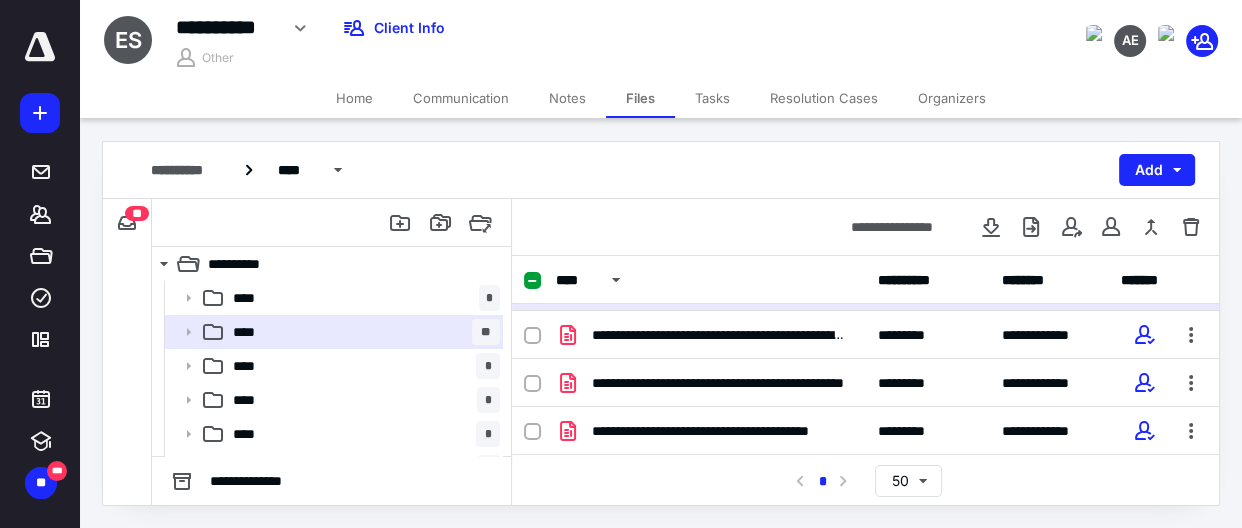 scroll, scrollTop: 20, scrollLeft: 0, axis: vertical 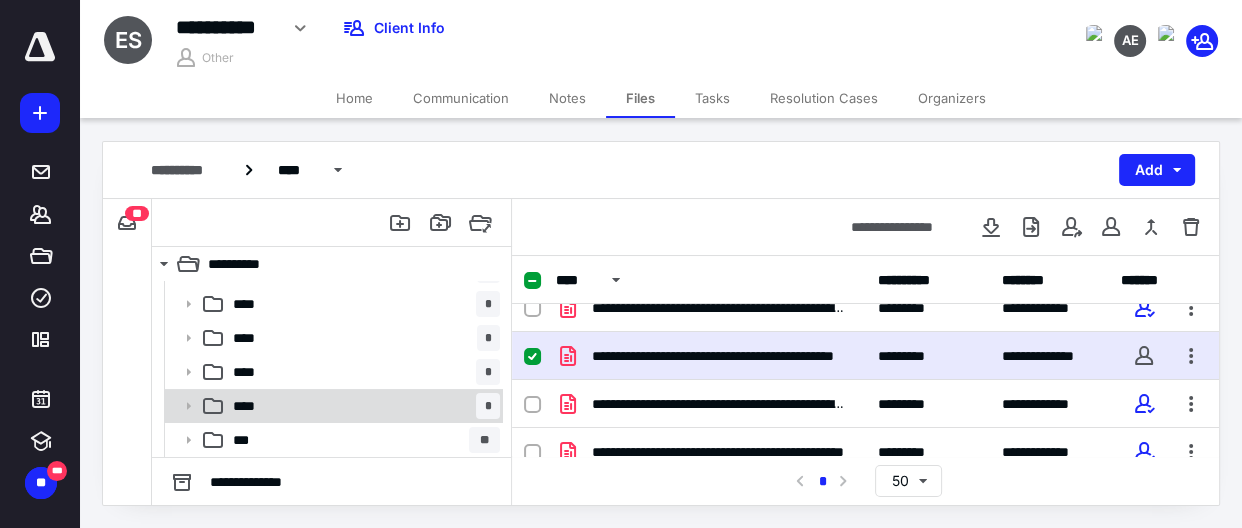 click on "**** *" at bounding box center (362, 406) 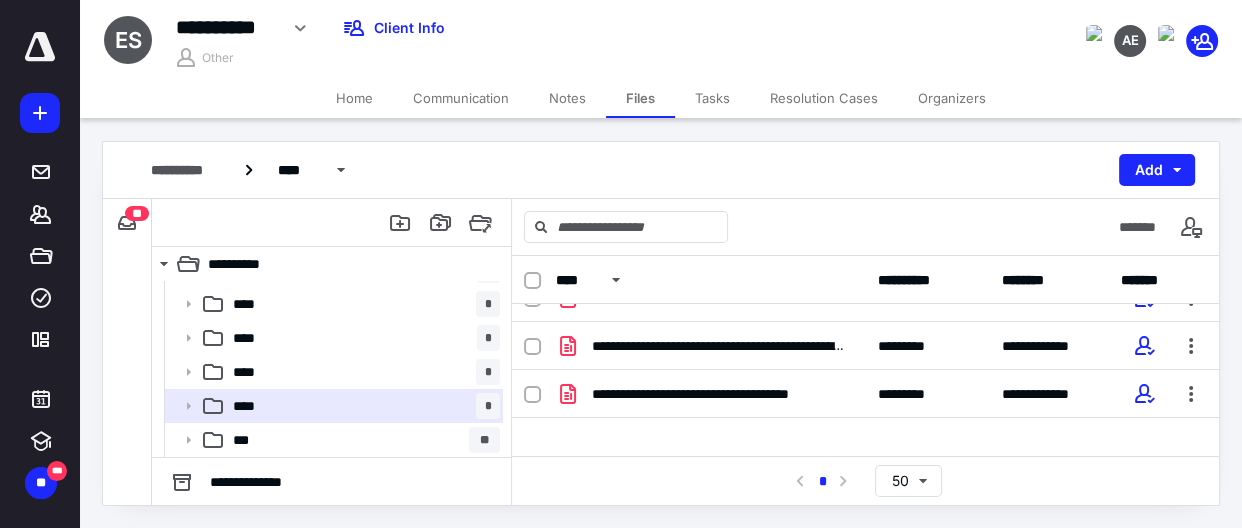 scroll, scrollTop: 147, scrollLeft: 0, axis: vertical 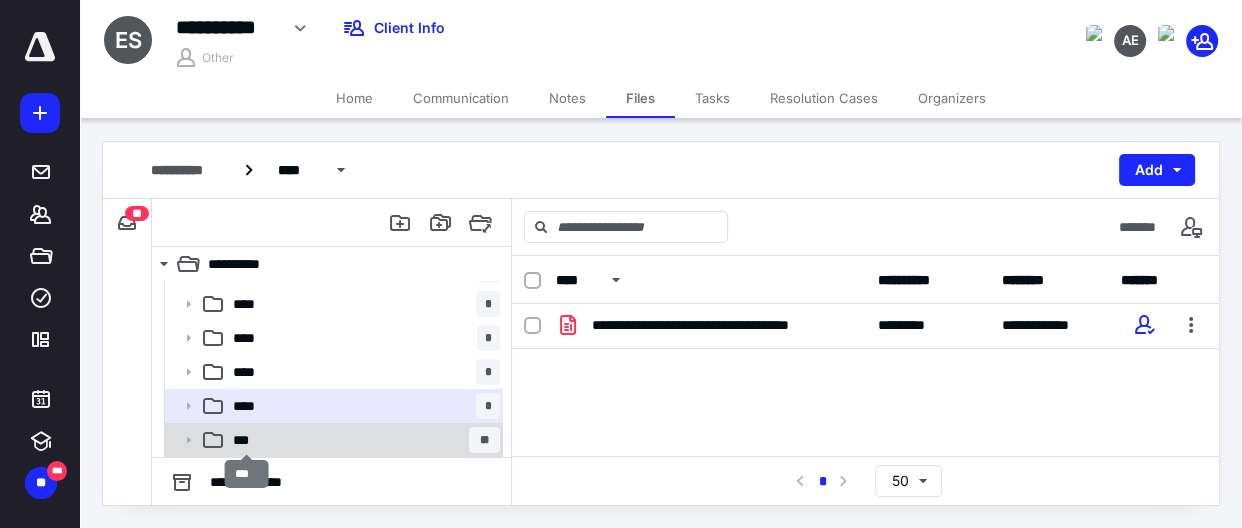 click on "***" at bounding box center [247, 440] 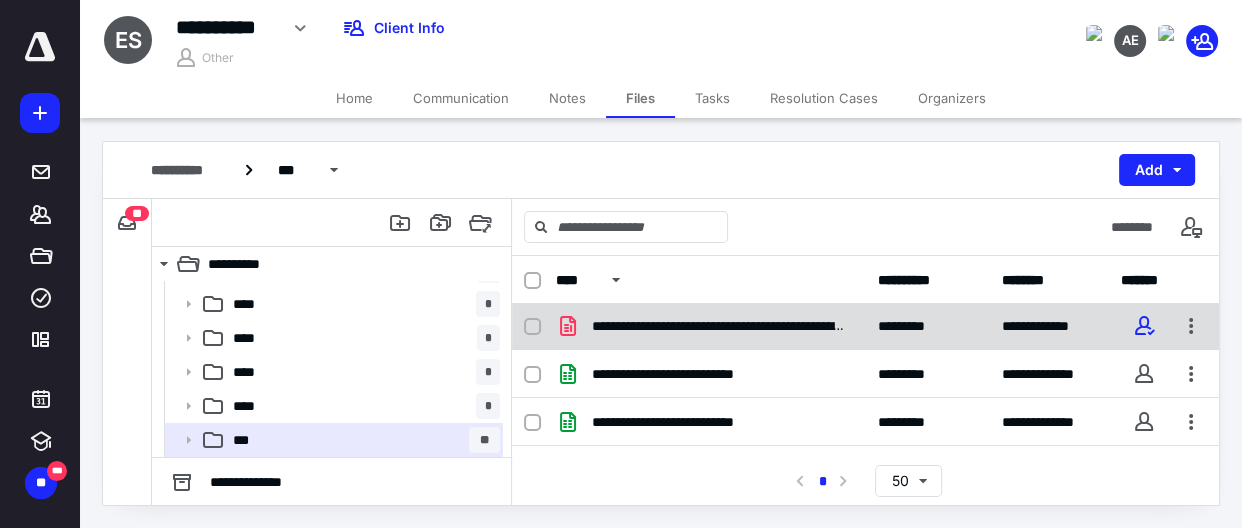 scroll, scrollTop: 0, scrollLeft: 0, axis: both 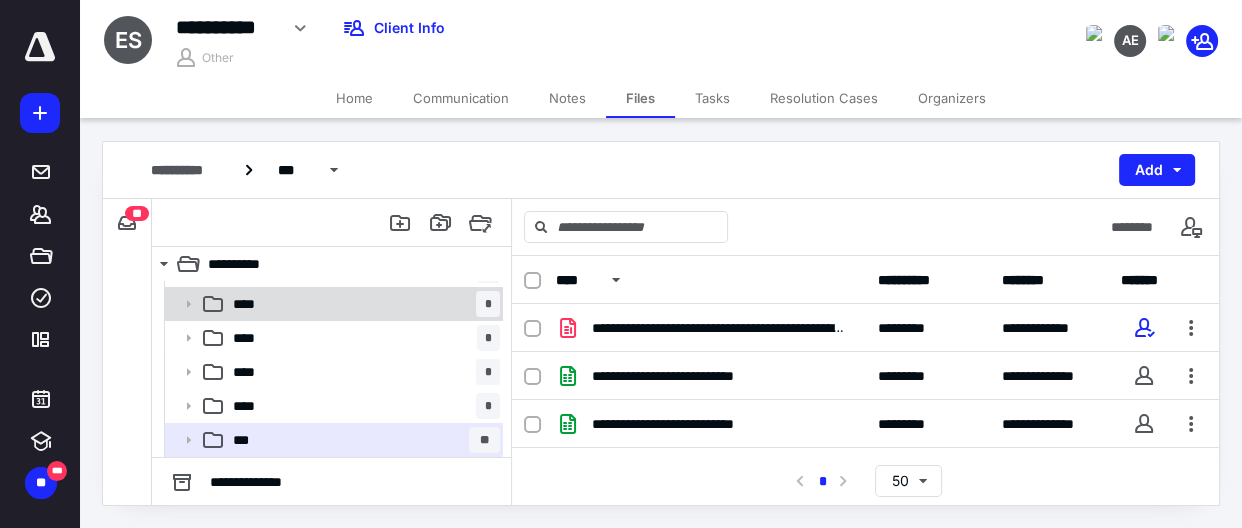 click on "**** *" at bounding box center (362, 304) 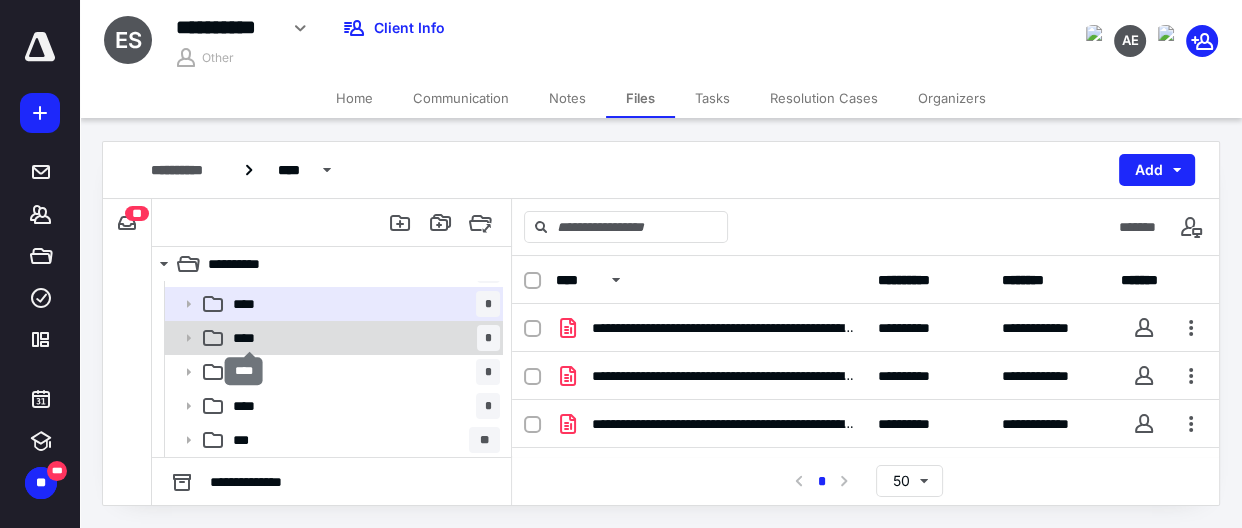 click on "****" at bounding box center (250, 338) 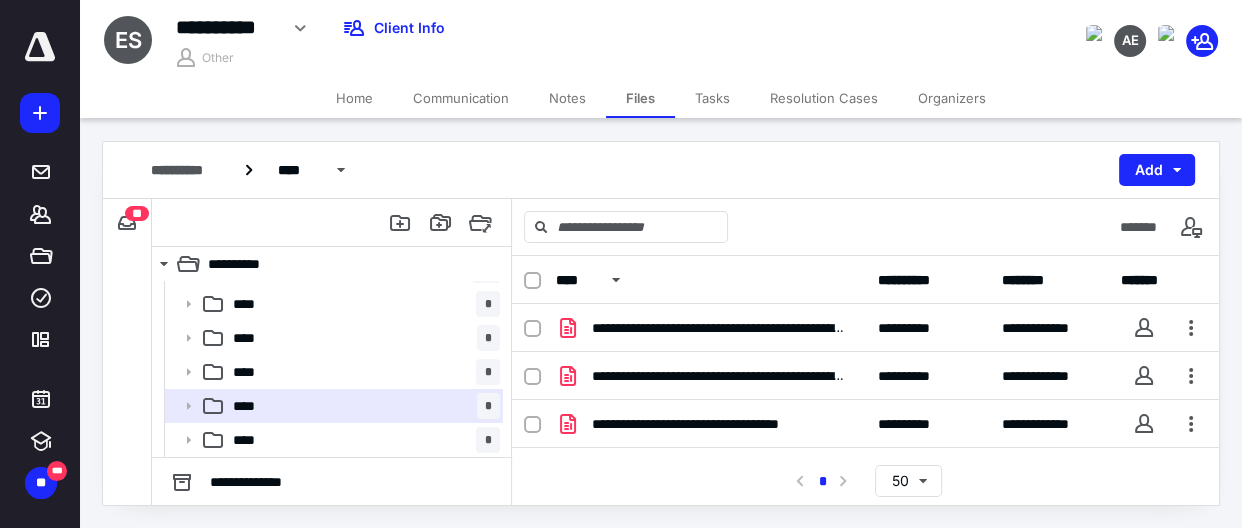 scroll, scrollTop: 0, scrollLeft: 0, axis: both 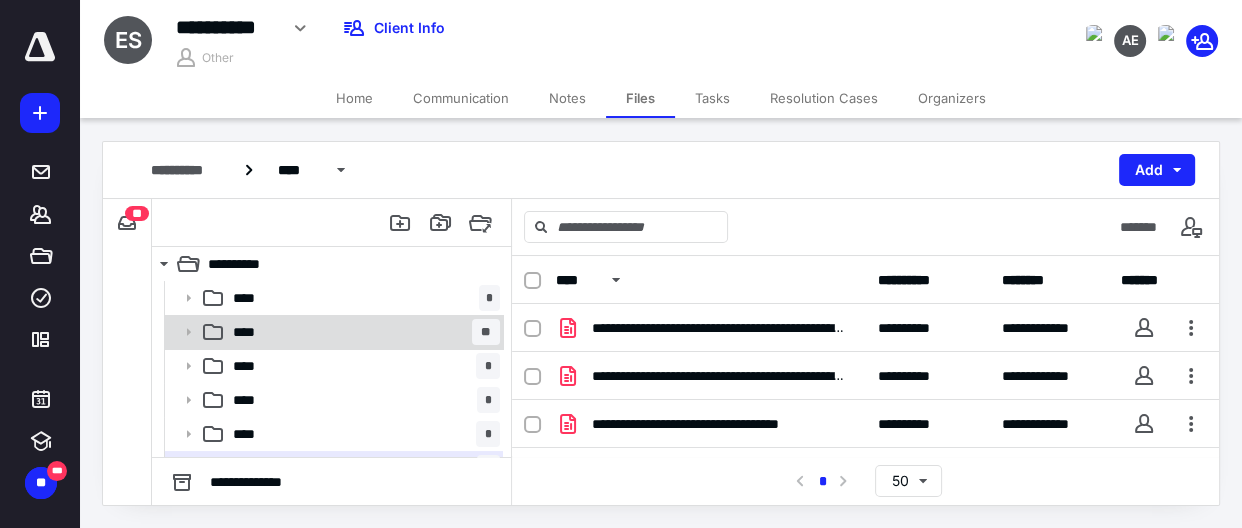 click on "****" at bounding box center (249, 332) 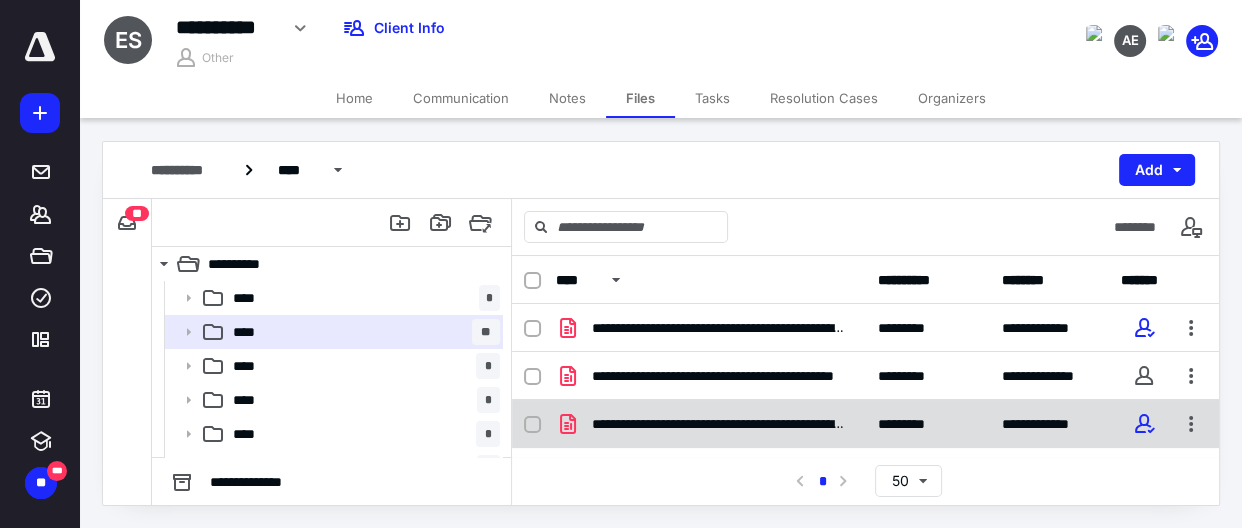 click on "**********" at bounding box center (865, 424) 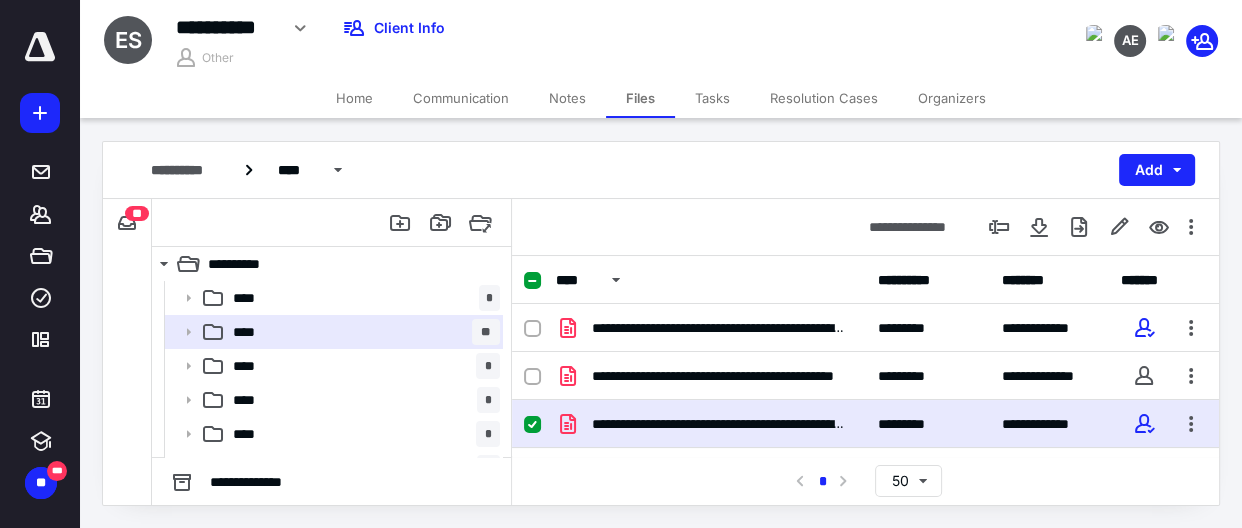 click on "**********" at bounding box center (711, 424) 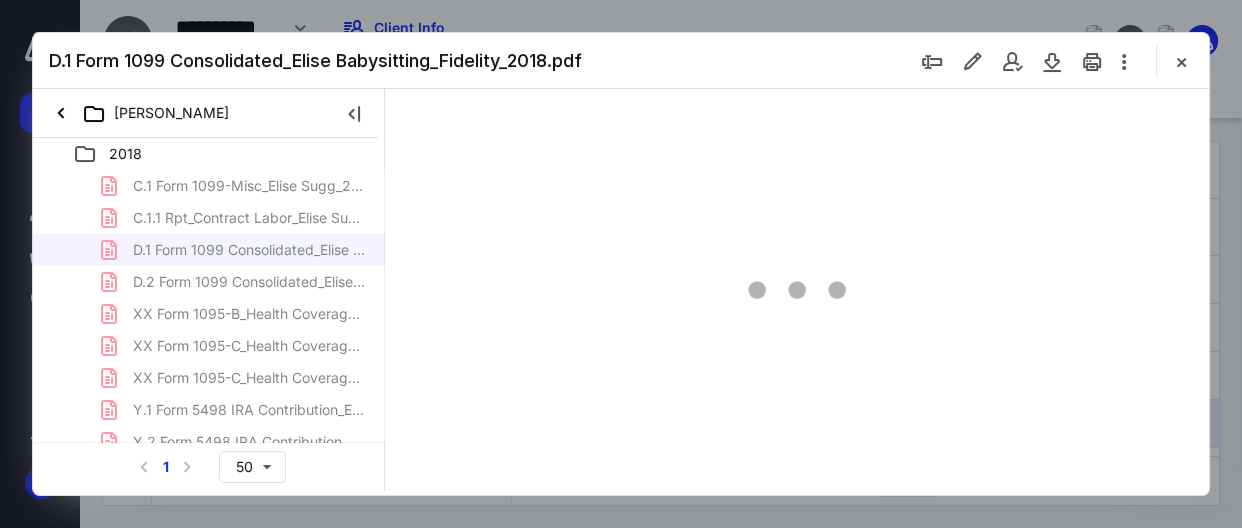 scroll, scrollTop: 0, scrollLeft: 0, axis: both 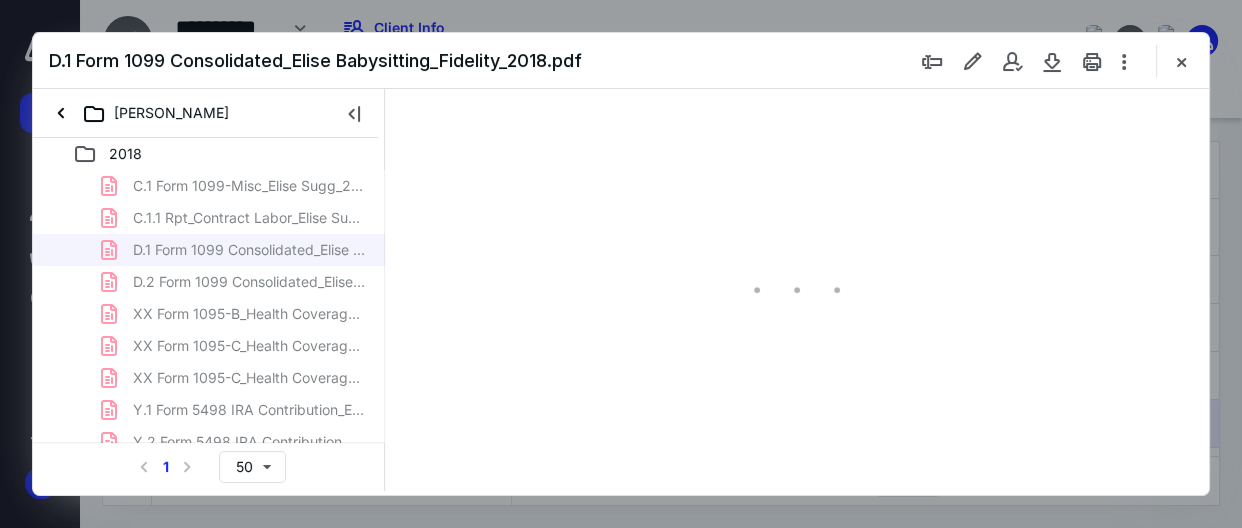 type on "49" 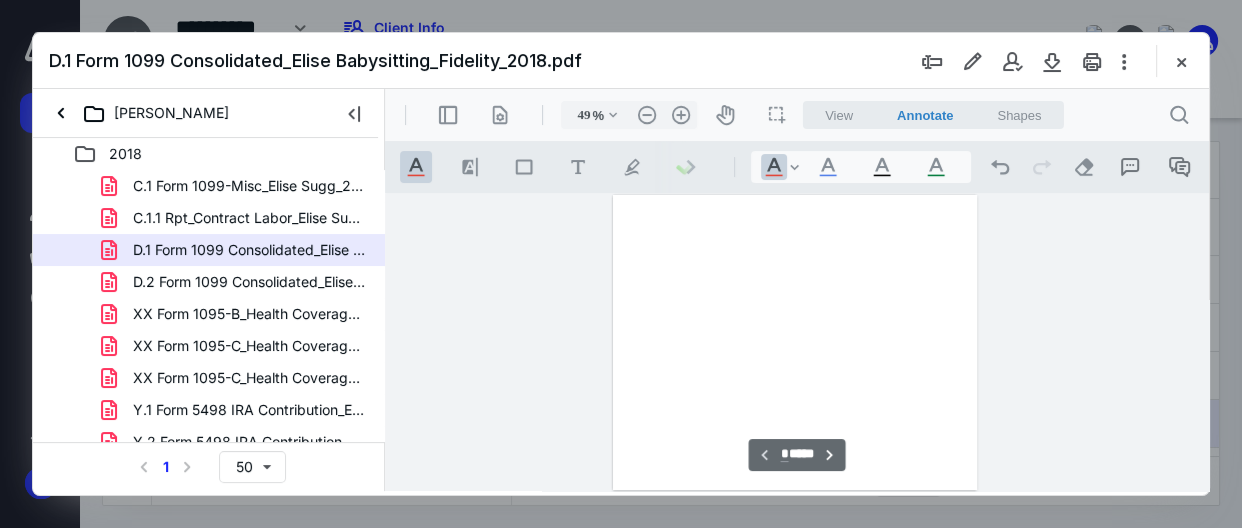 scroll, scrollTop: 105, scrollLeft: 0, axis: vertical 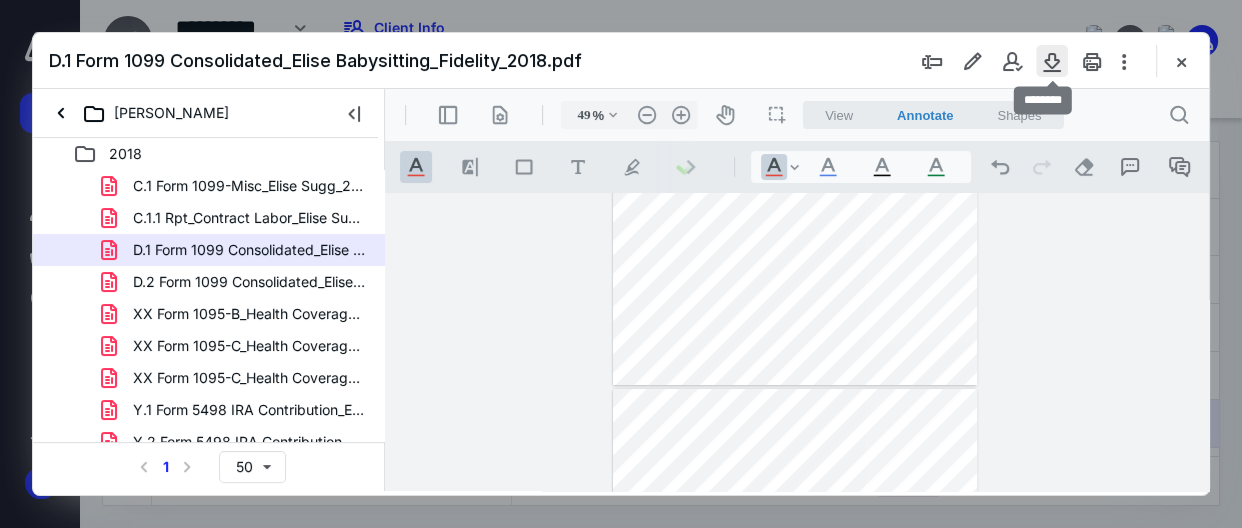 click at bounding box center (1052, 61) 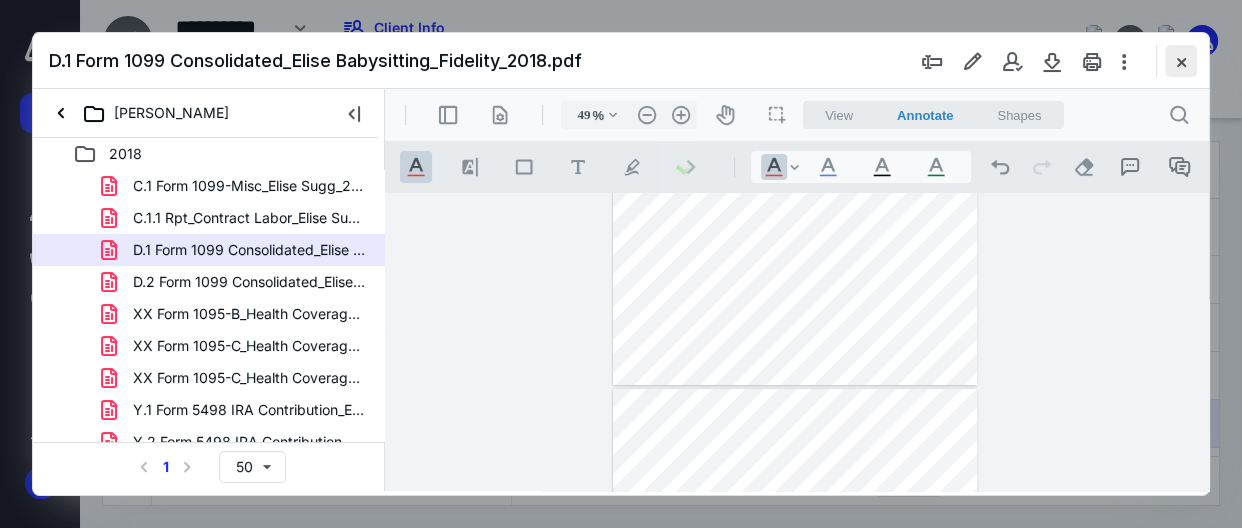 click at bounding box center (1181, 61) 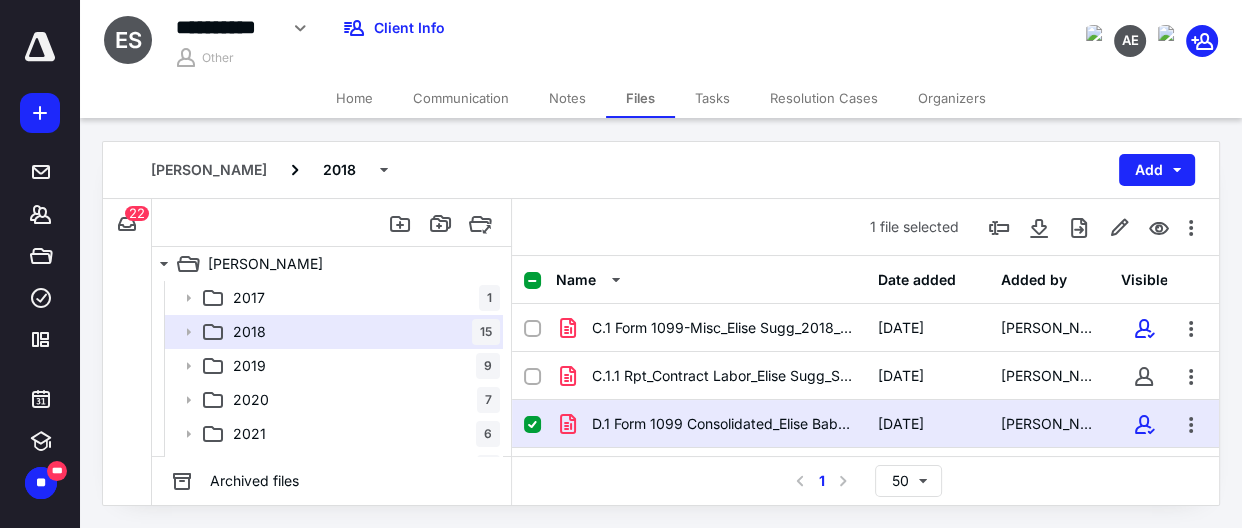 scroll, scrollTop: 0, scrollLeft: 0, axis: both 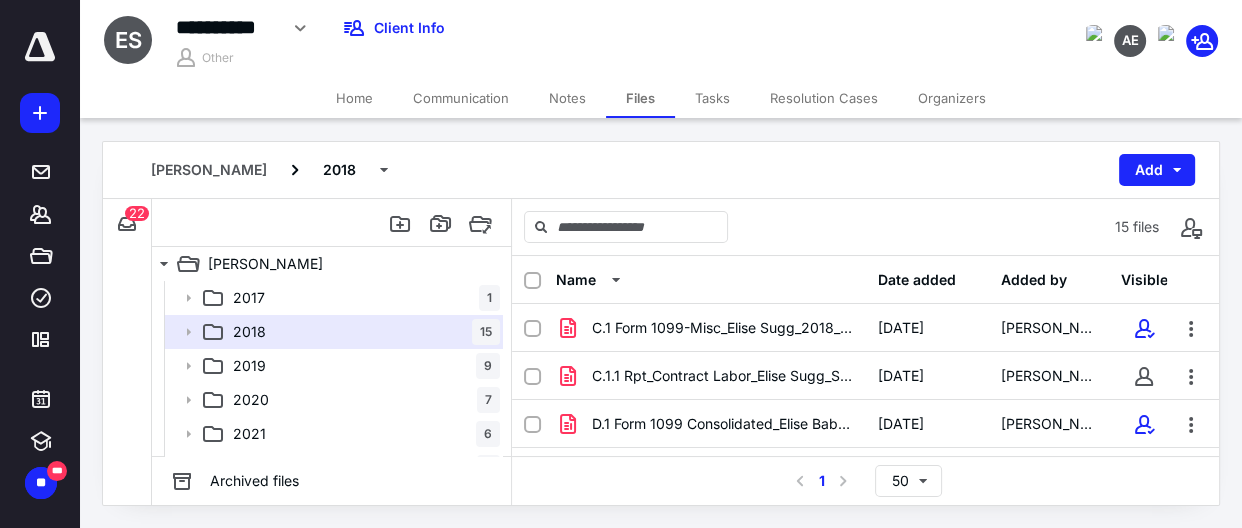 click 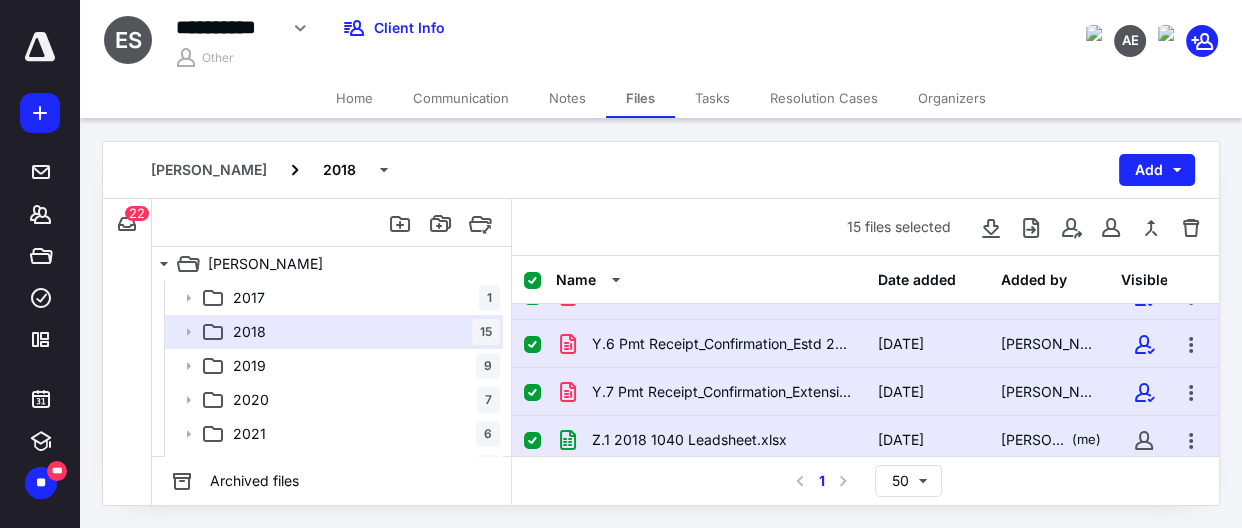 scroll, scrollTop: 565, scrollLeft: 0, axis: vertical 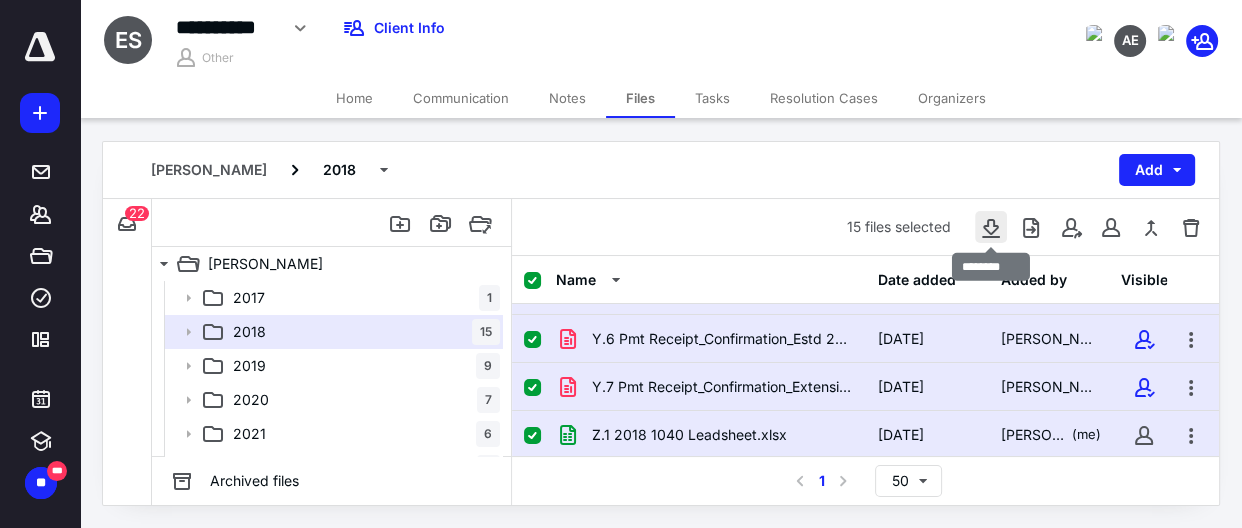 click at bounding box center (991, 227) 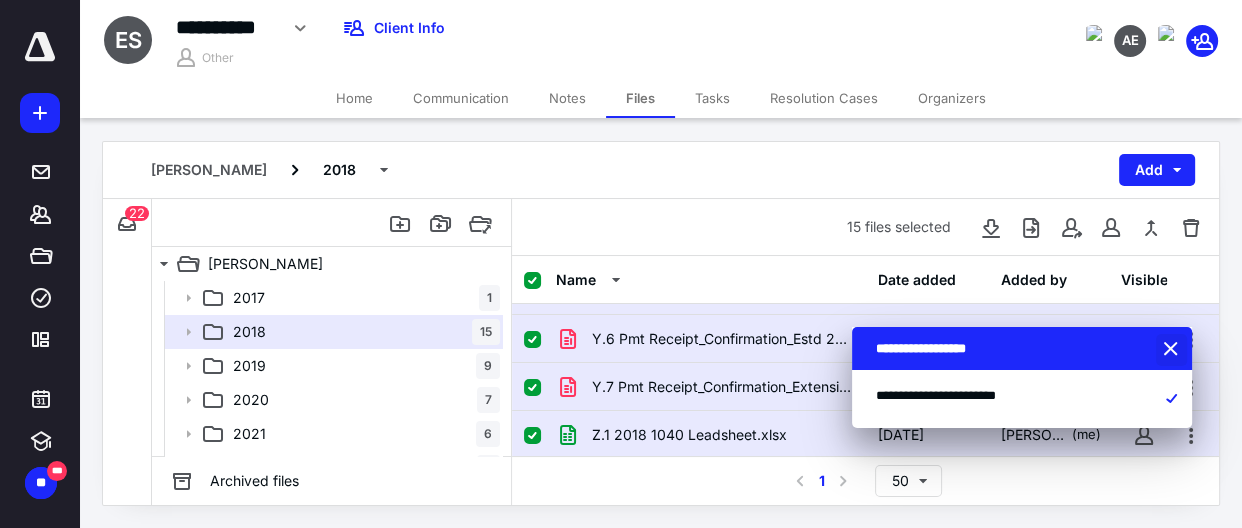 click at bounding box center (1173, 350) 